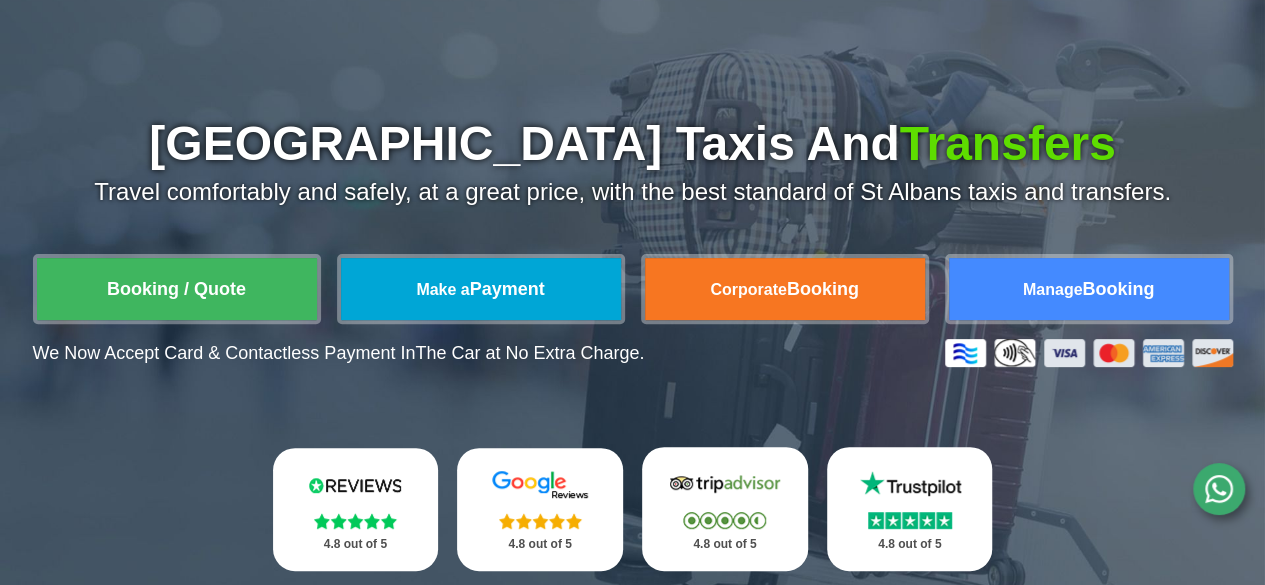 scroll, scrollTop: 44, scrollLeft: 0, axis: vertical 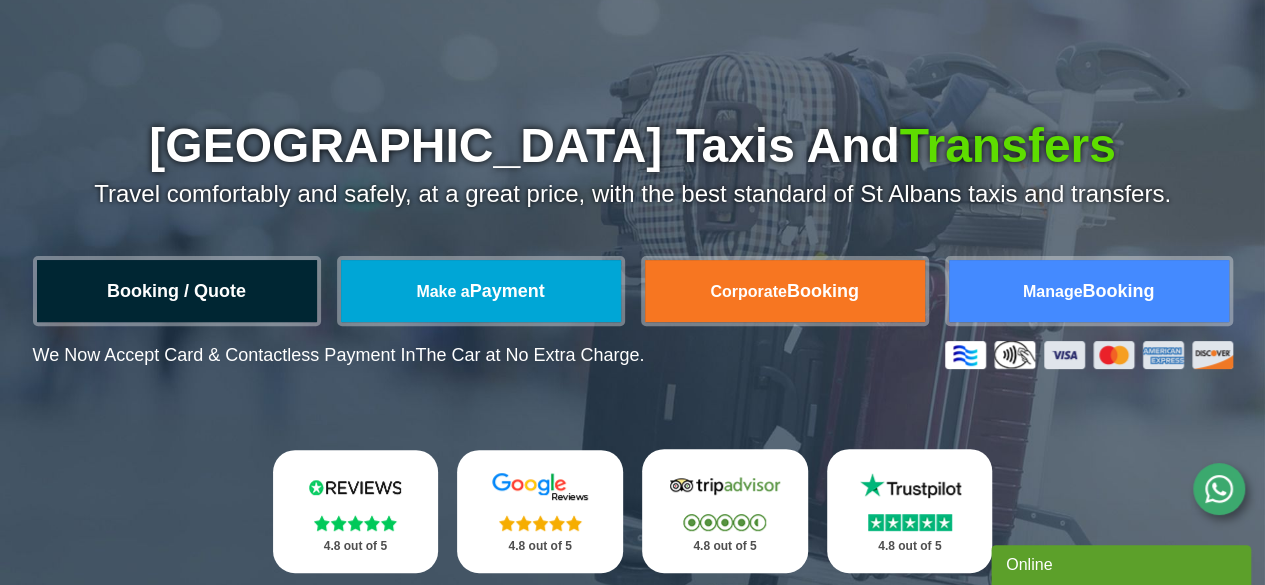 click on "Booking / Quote" at bounding box center [177, 291] 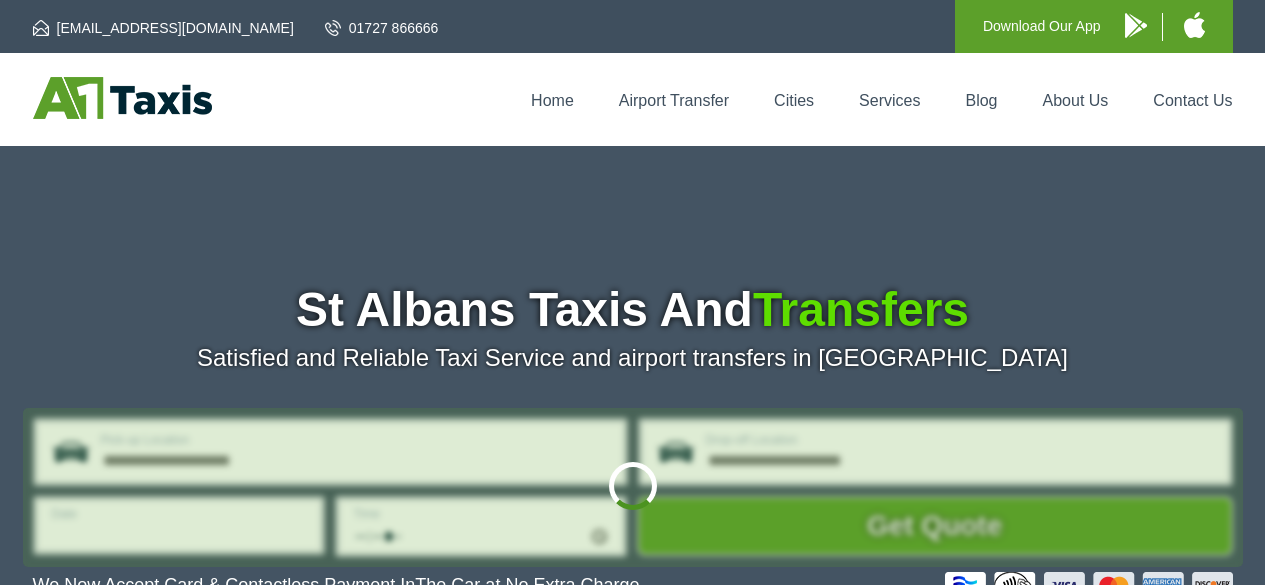 scroll, scrollTop: 0, scrollLeft: 0, axis: both 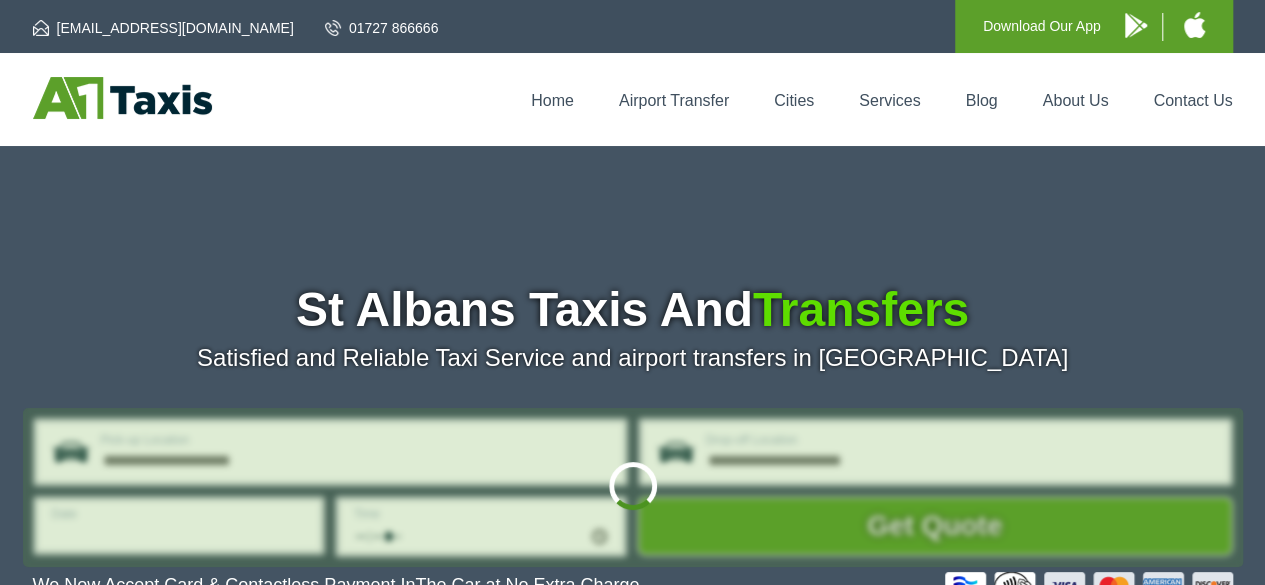 type on "**********" 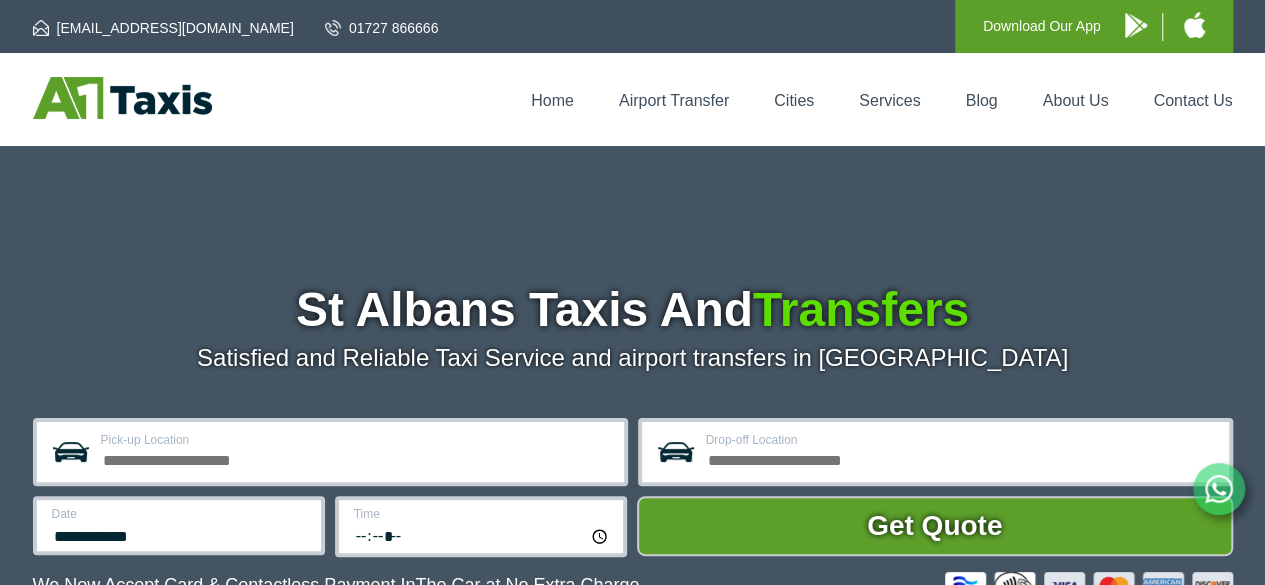 scroll, scrollTop: 235, scrollLeft: 0, axis: vertical 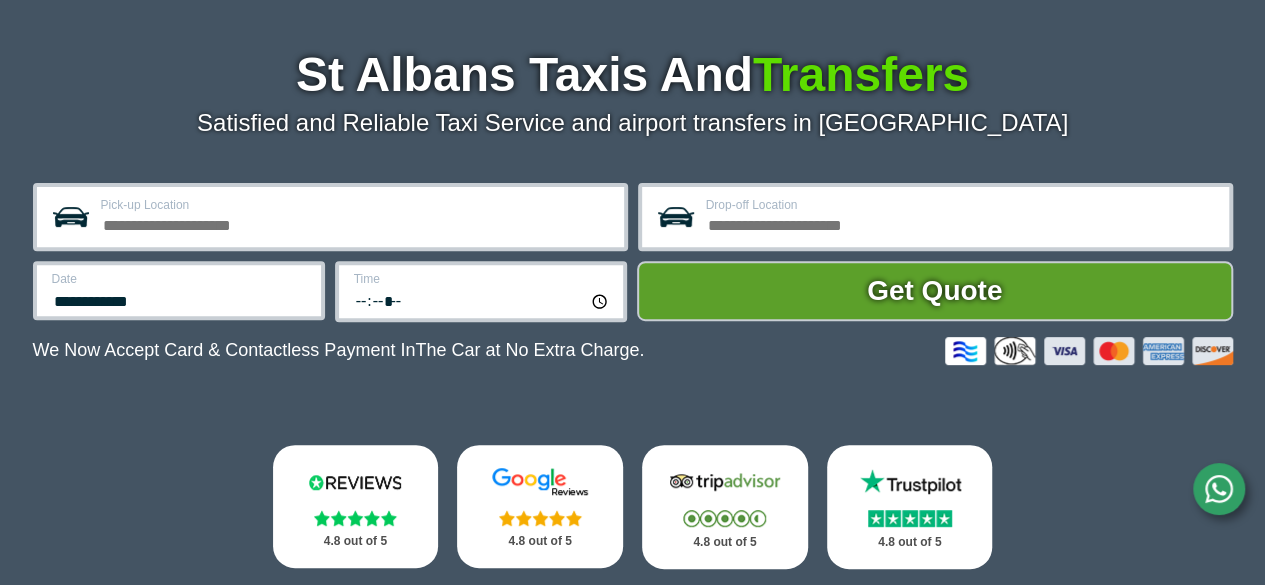 click on "Pick-up Location" at bounding box center [356, 223] 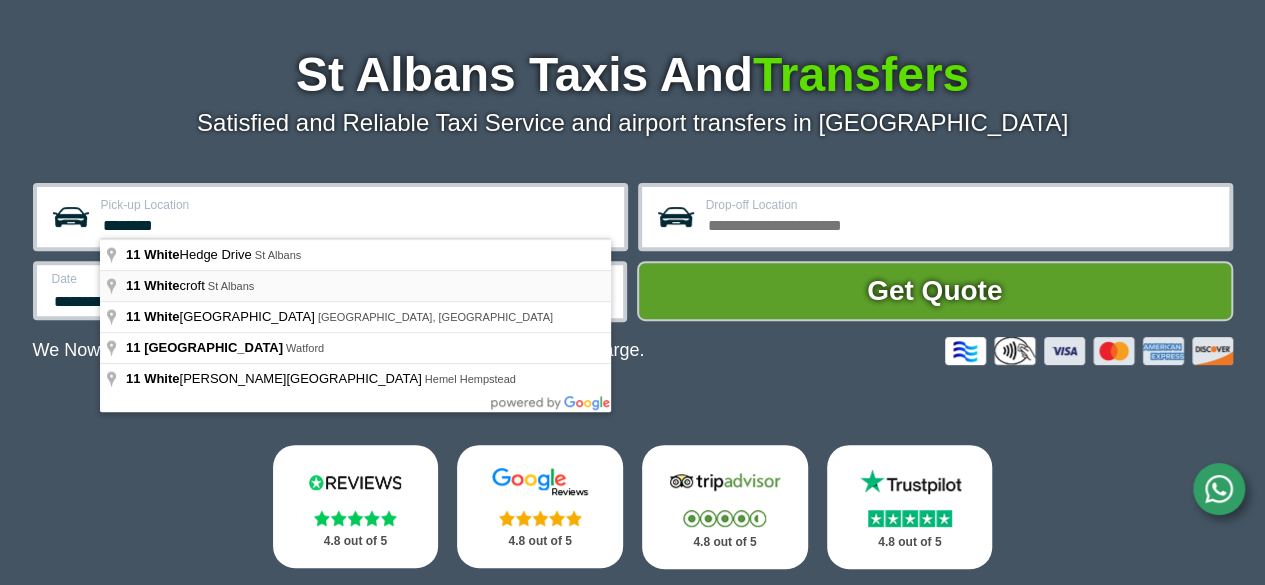 type on "**********" 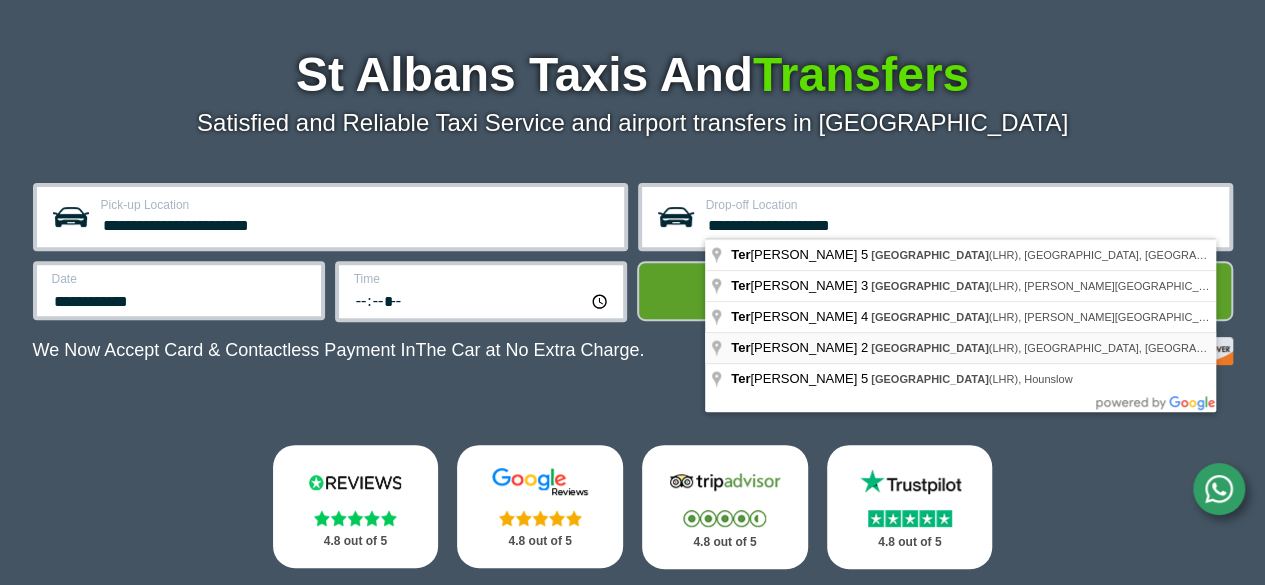 type on "**********" 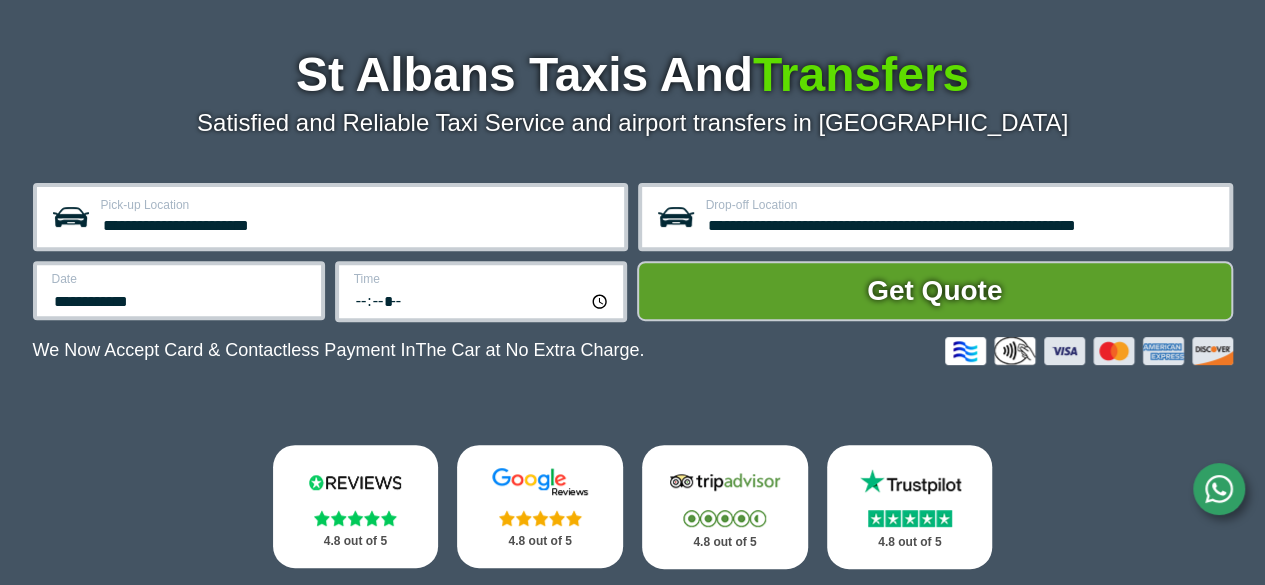 click on "**********" at bounding box center [179, 290] 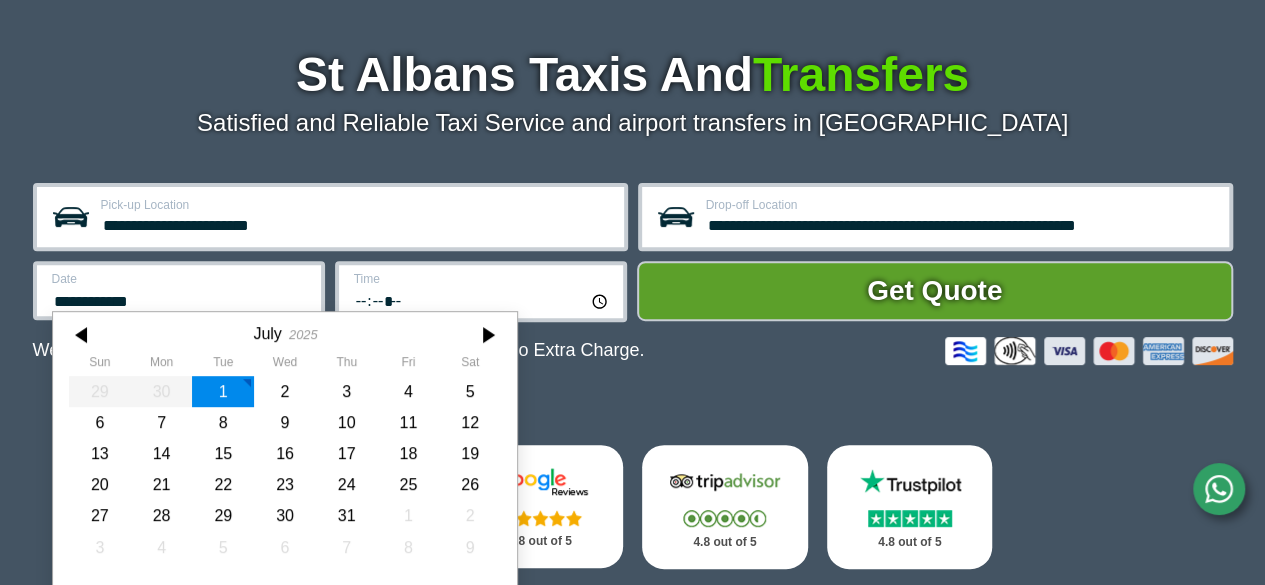 scroll, scrollTop: 245, scrollLeft: 0, axis: vertical 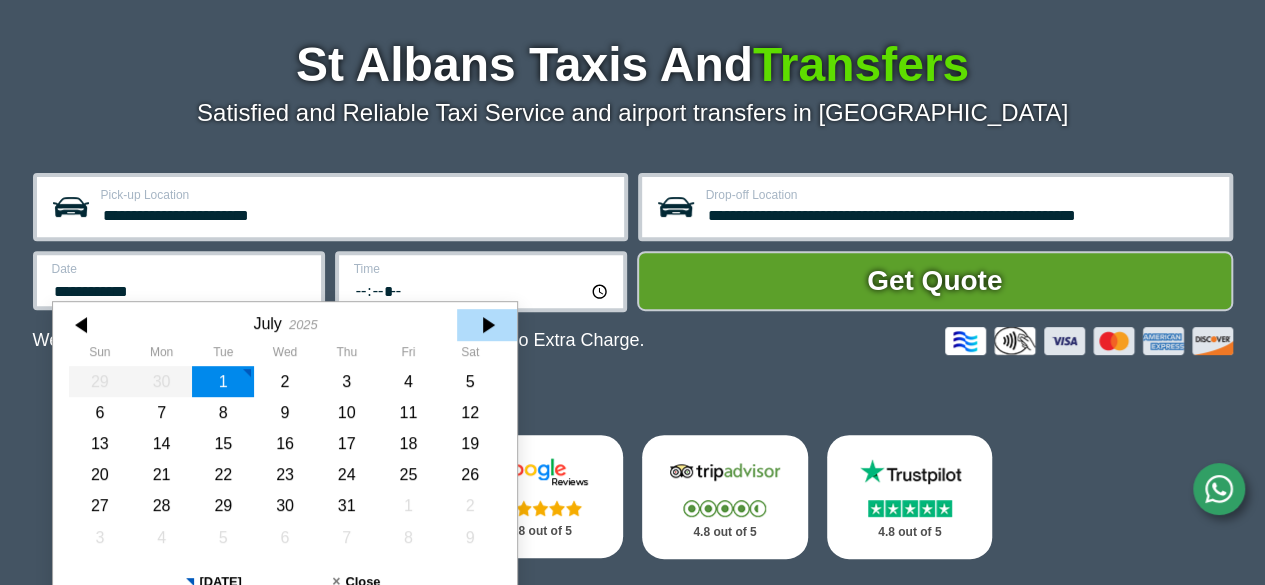 click at bounding box center [487, 325] 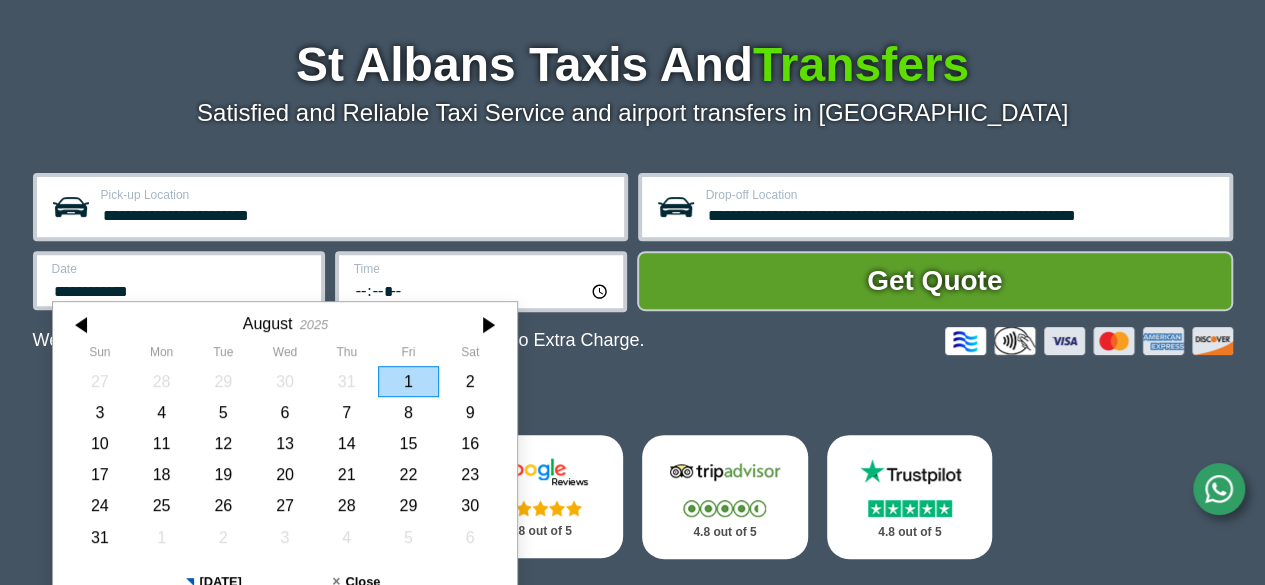 click at bounding box center (487, 325) 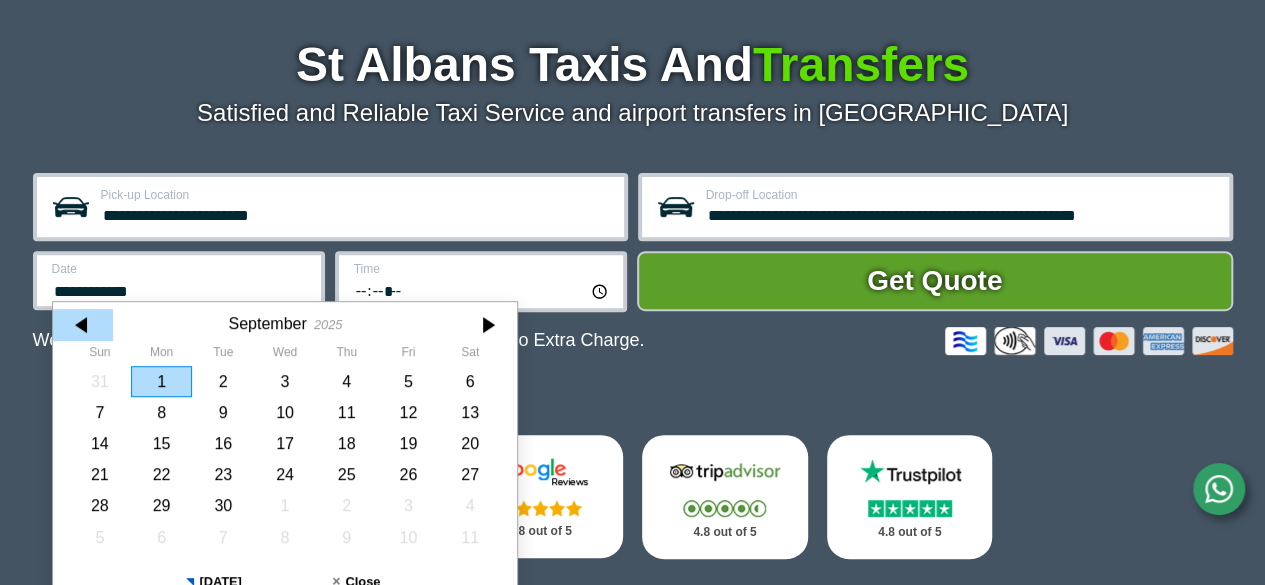 click at bounding box center (83, 325) 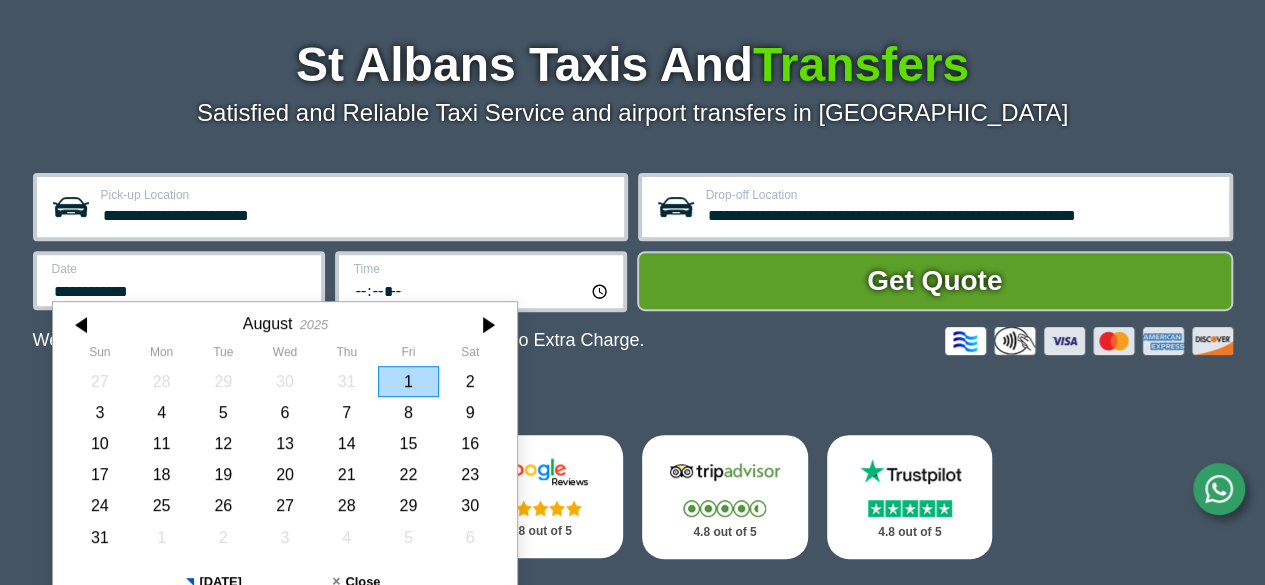 click on "1" at bounding box center [408, 381] 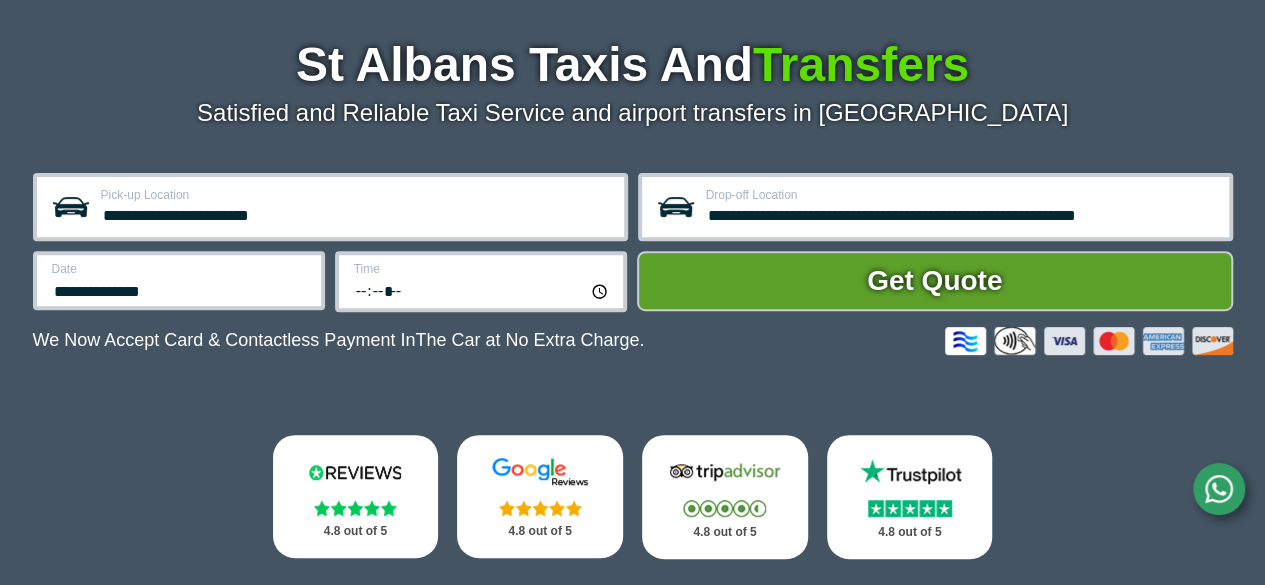 click on "*****" at bounding box center (482, 290) 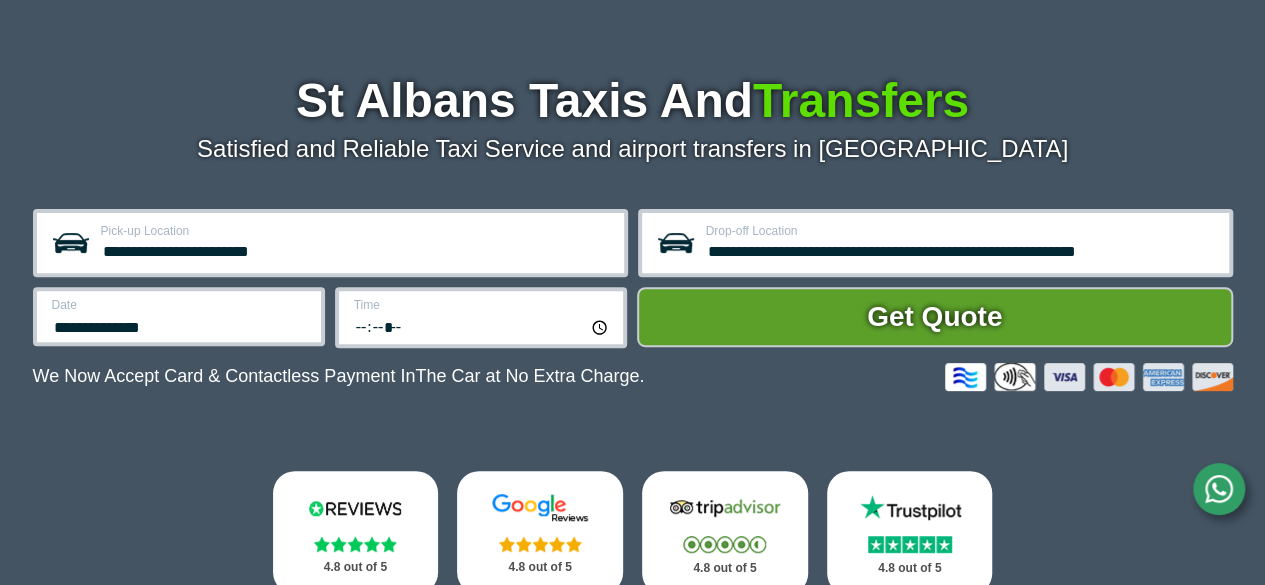 scroll, scrollTop: 208, scrollLeft: 0, axis: vertical 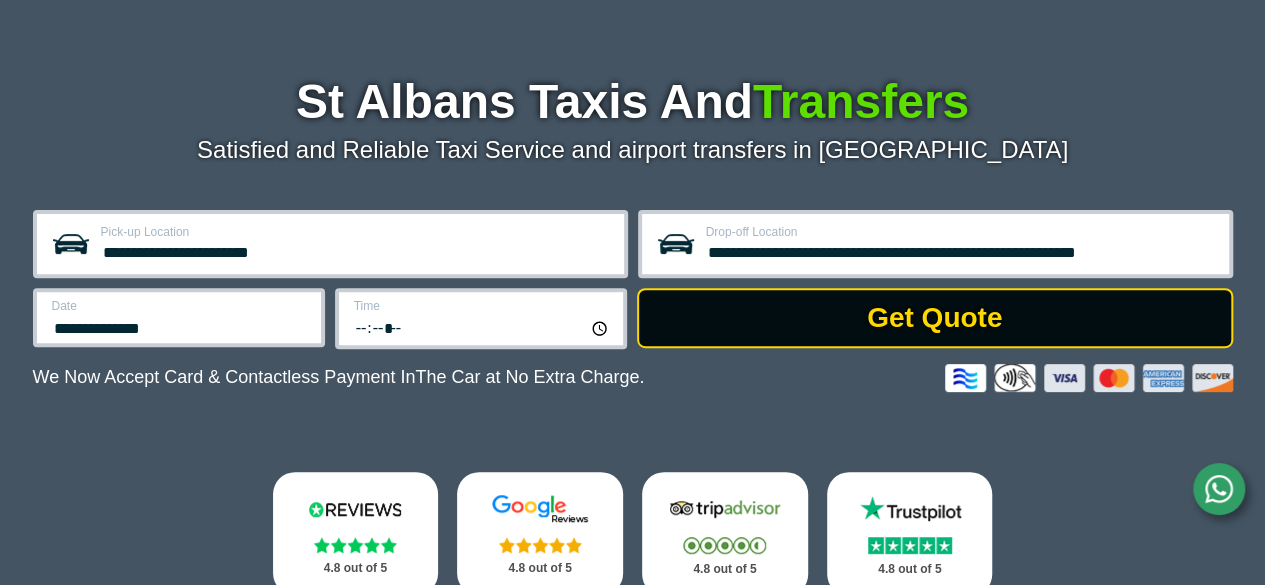 click on "Get Quote" at bounding box center (935, 318) 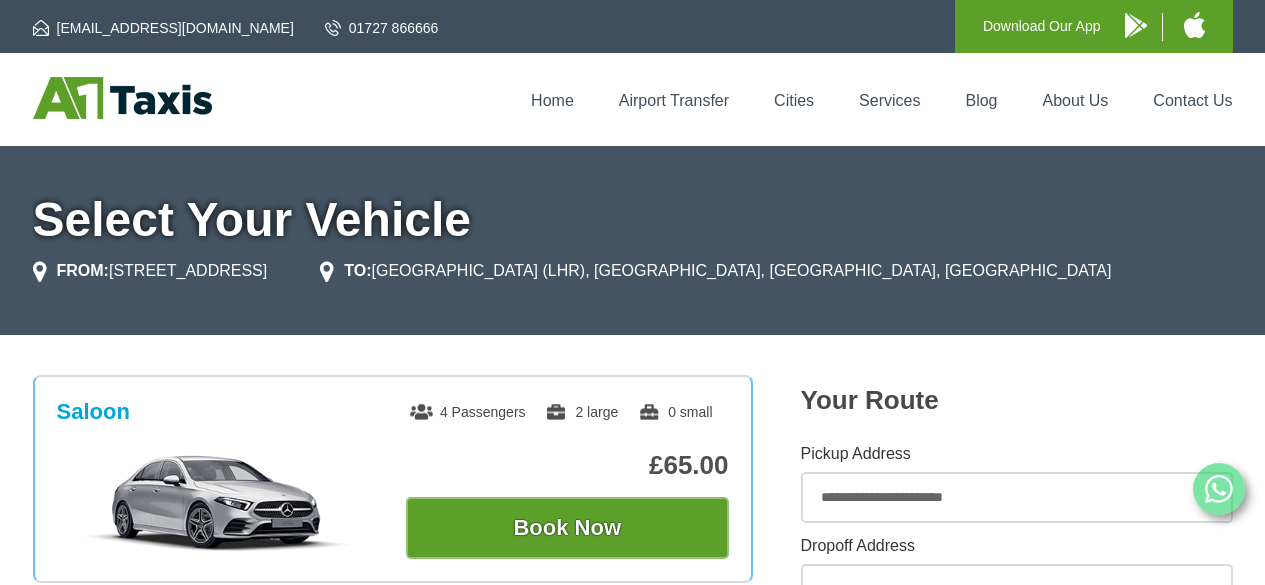 scroll, scrollTop: 0, scrollLeft: 0, axis: both 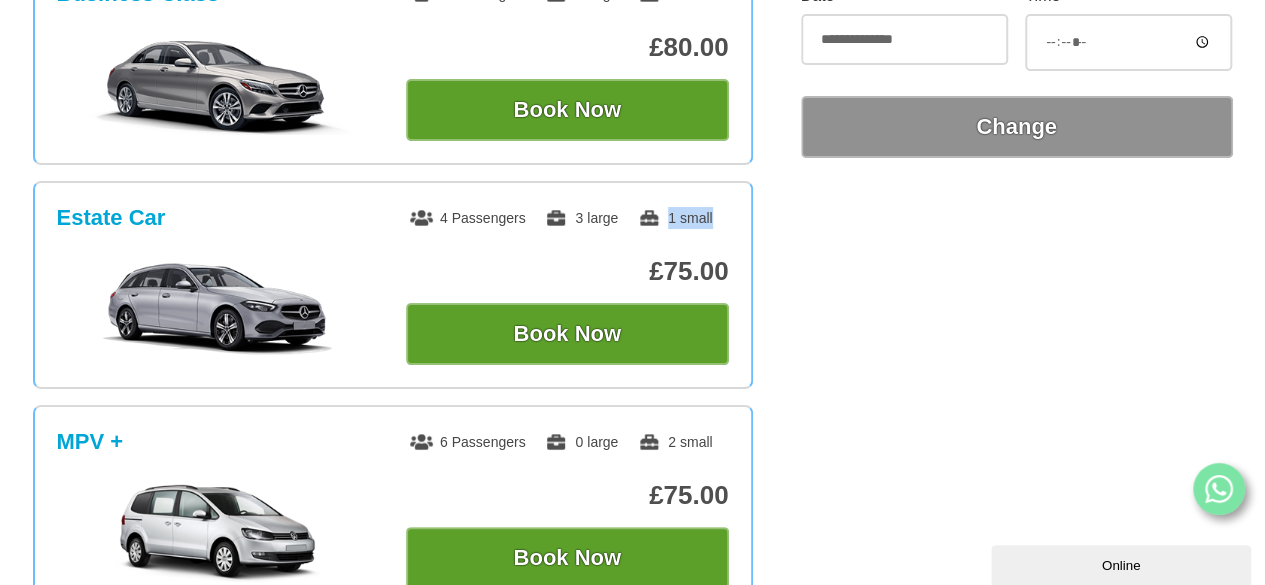 drag, startPoint x: 717, startPoint y: 237, endPoint x: 679, endPoint y: 227, distance: 39.293766 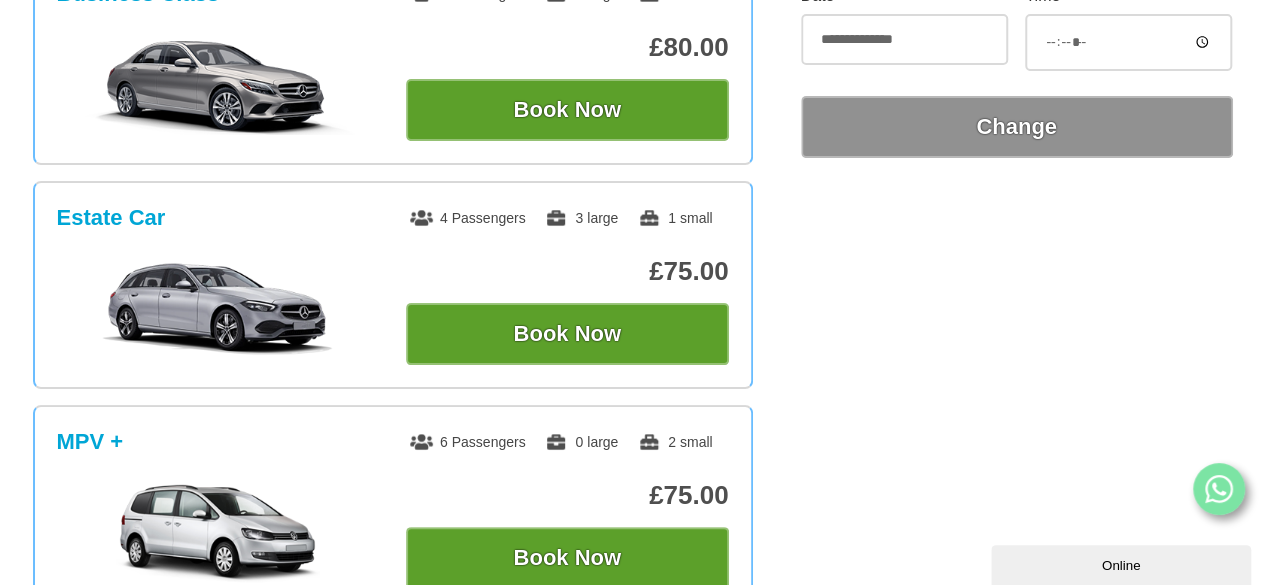 click on "Saloon
4 Passengers
2 large
0 small
£65.00
Book Now
Business Class
4 Passengers 2 large" at bounding box center (632, 508) 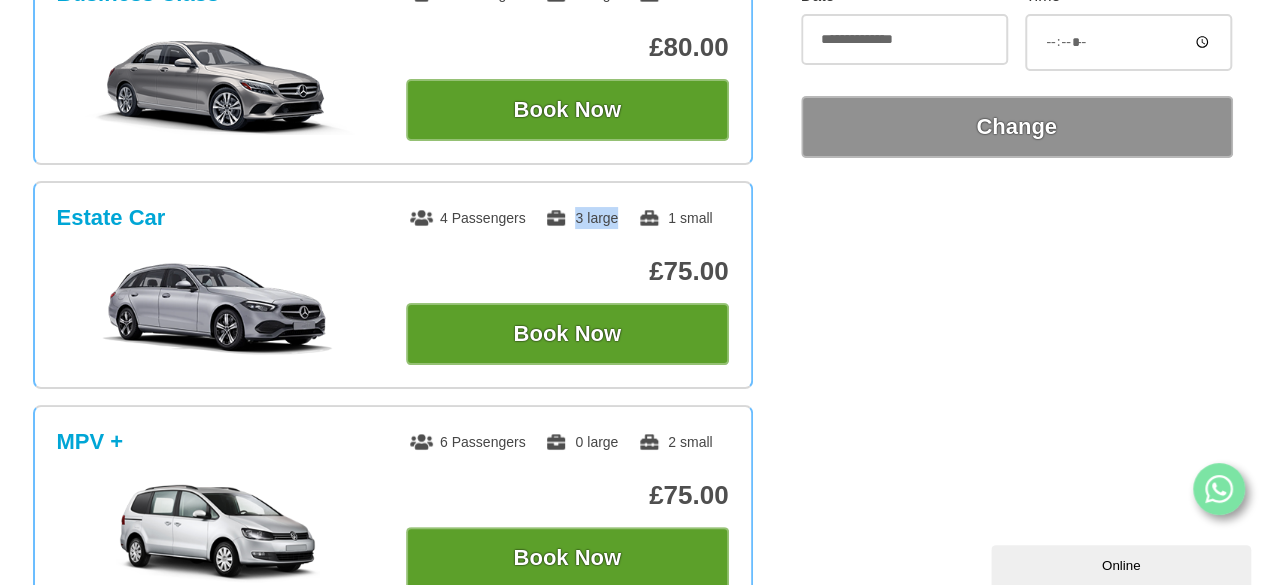 drag, startPoint x: 622, startPoint y: 232, endPoint x: 577, endPoint y: 236, distance: 45.17743 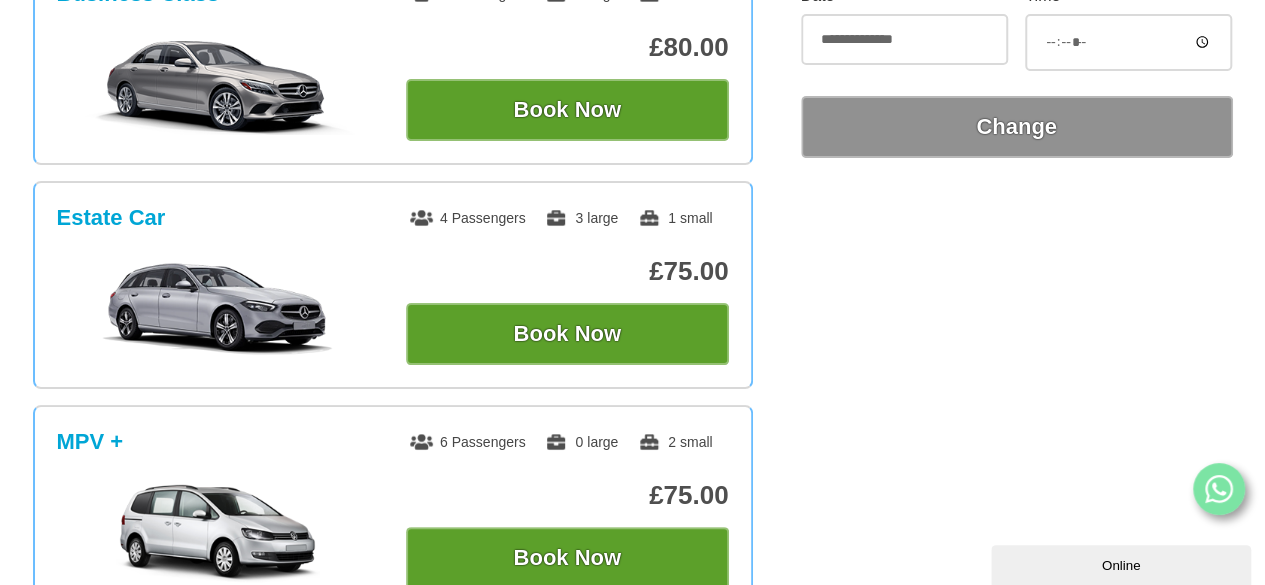 click on "Estate Car
4 Passengers
3 large
1 small
£75.00
Book Now" at bounding box center [393, 285] 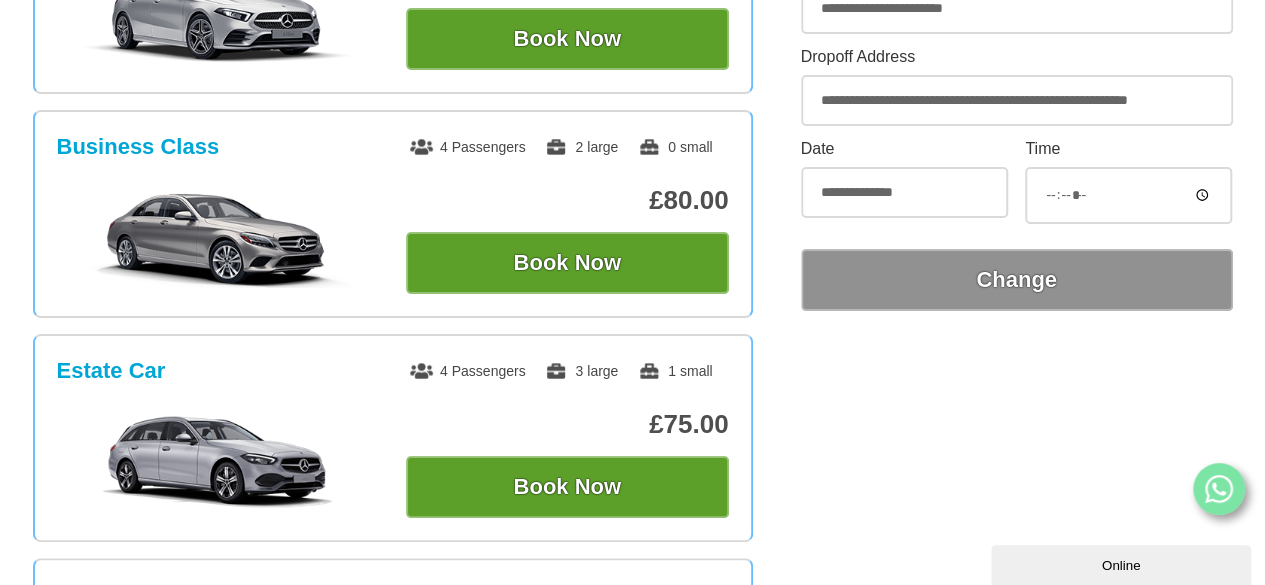 scroll, scrollTop: 526, scrollLeft: 0, axis: vertical 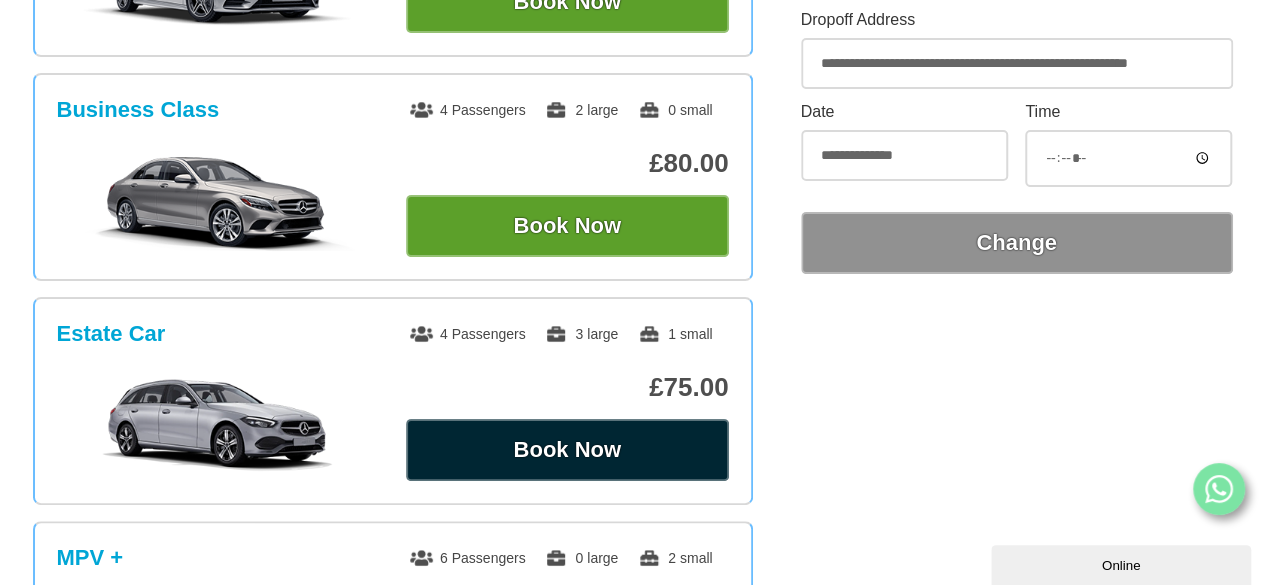 click on "Book Now" at bounding box center [567, 450] 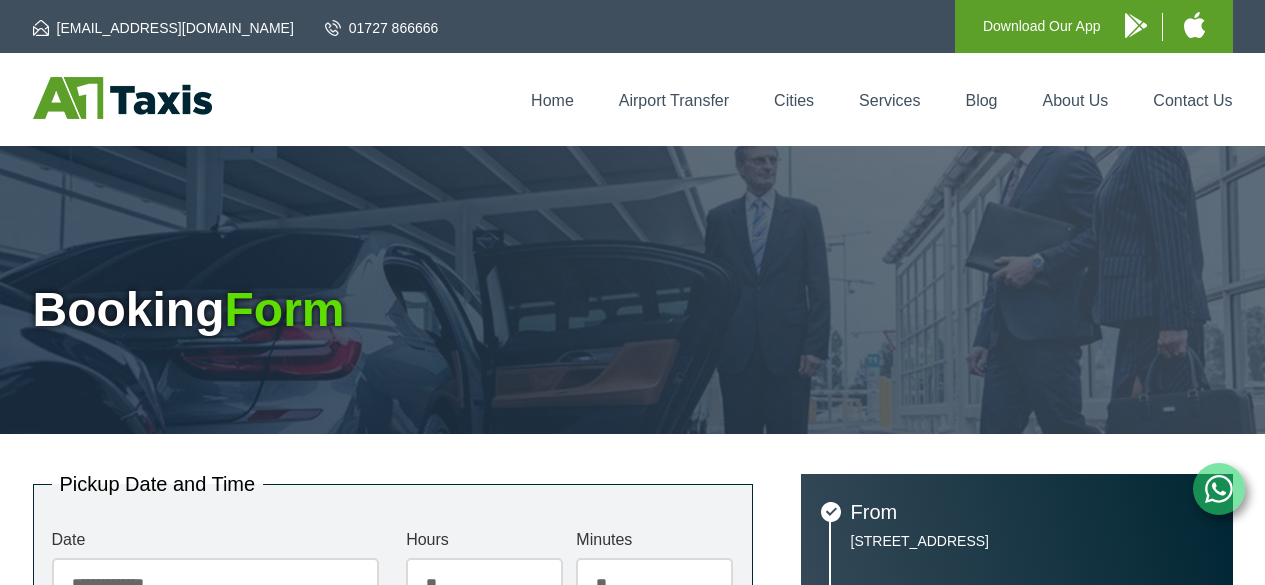 scroll, scrollTop: 0, scrollLeft: 0, axis: both 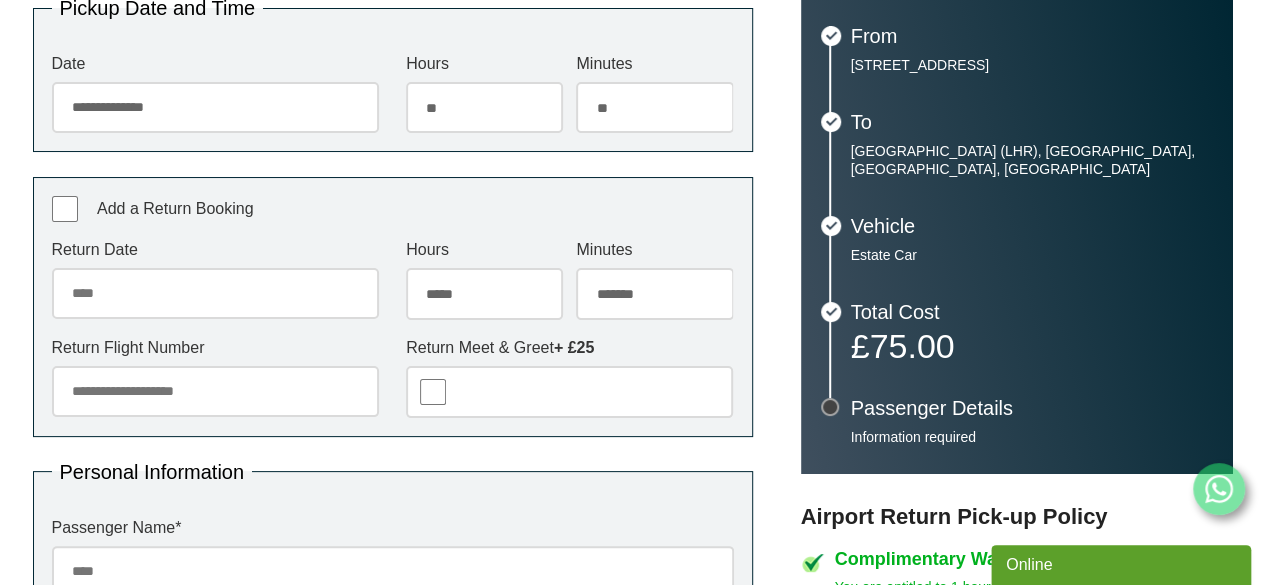 click on "Return Date" at bounding box center (215, 293) 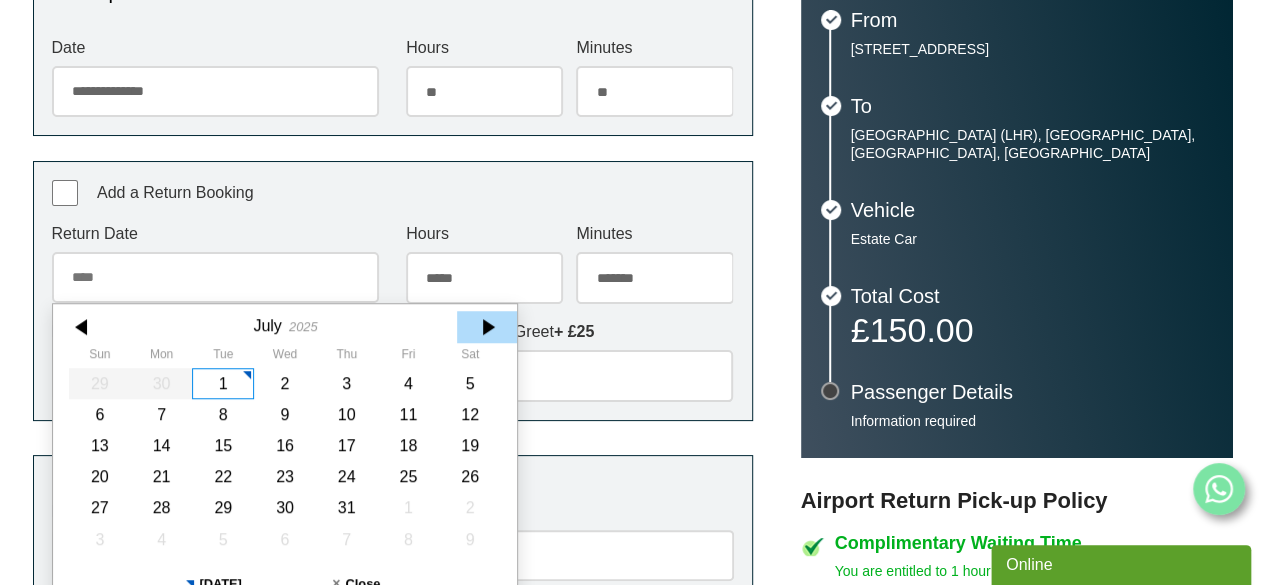 click at bounding box center [487, 327] 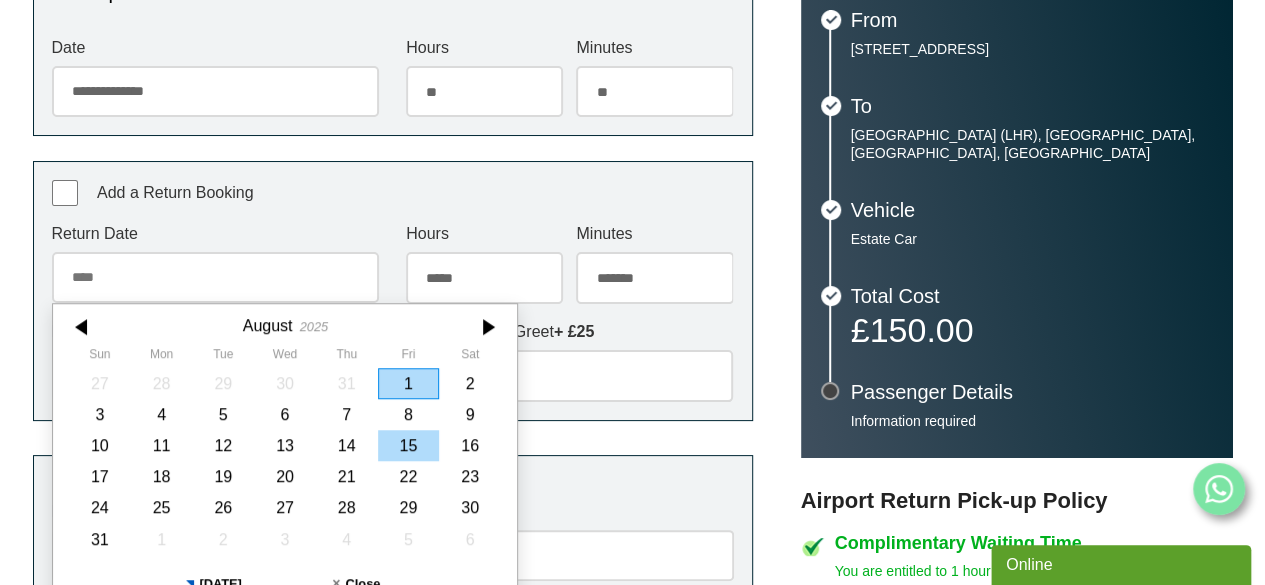 click on "15" at bounding box center [408, 445] 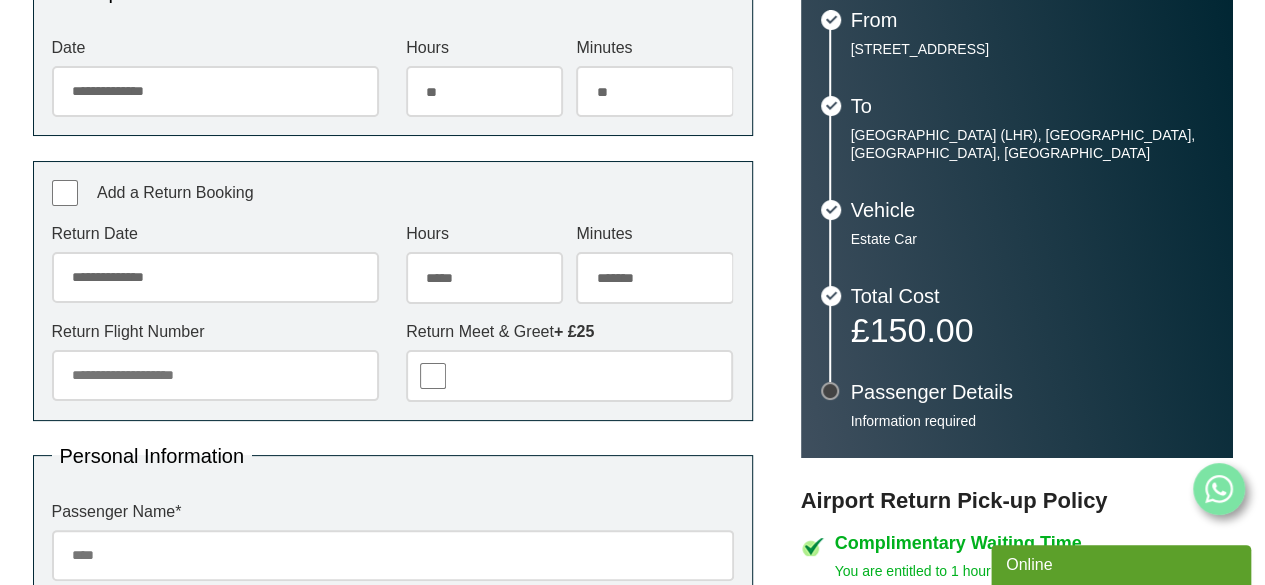 click on "*****
**
**
**
**
**
**
** ** ** ** ** ** ** ** ** ** ** ** ** ** ** ** ** **" at bounding box center [484, 277] 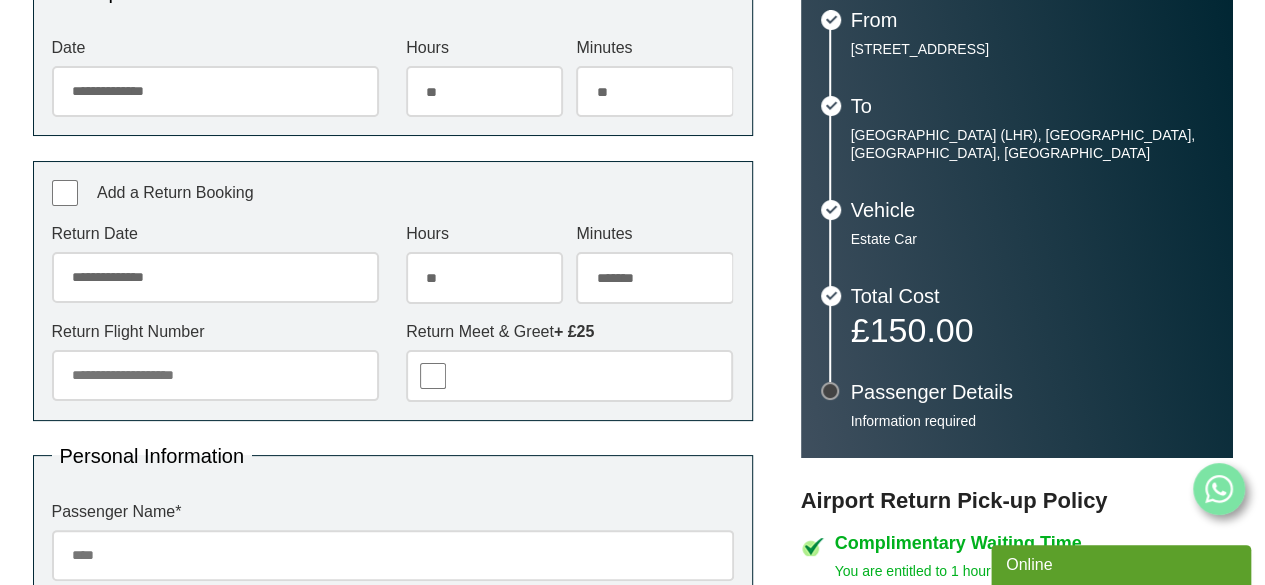 click on "*****
**
**
**
**
**
**
** ** ** ** ** ** ** ** ** ** ** ** ** ** ** ** ** **" at bounding box center (484, 277) 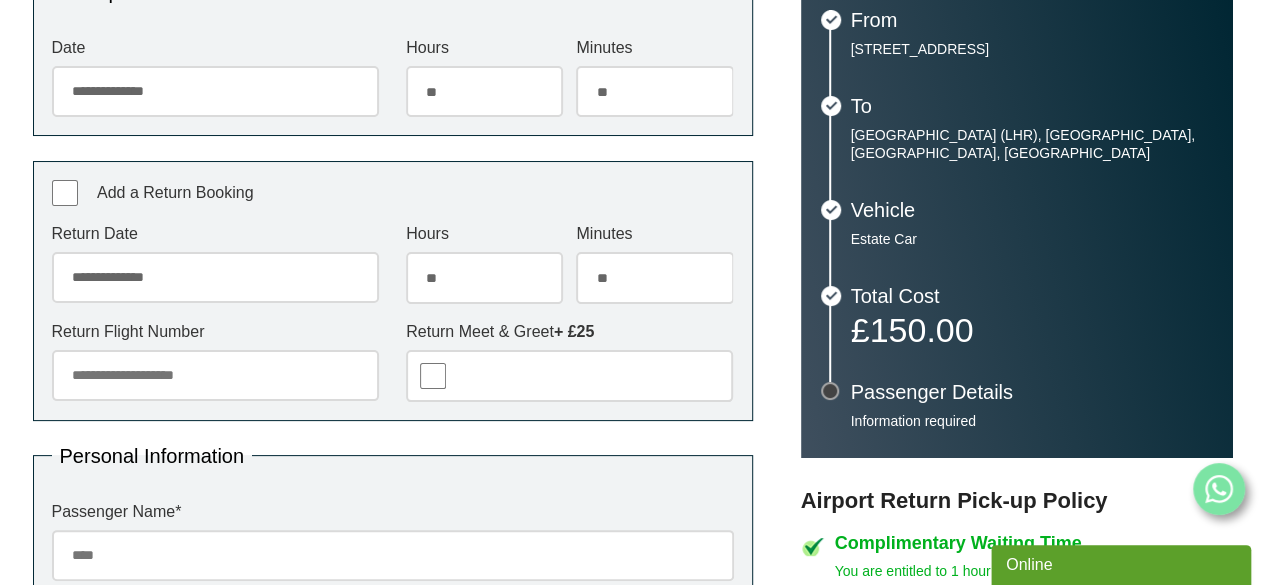 click on "*******
**
**
**
**
**
**
** ** ** ** ** ** ** ** ** ** ** ** ** ** ** ** ** ** ** ** ** ** ** ** ** ** **" at bounding box center [654, 277] 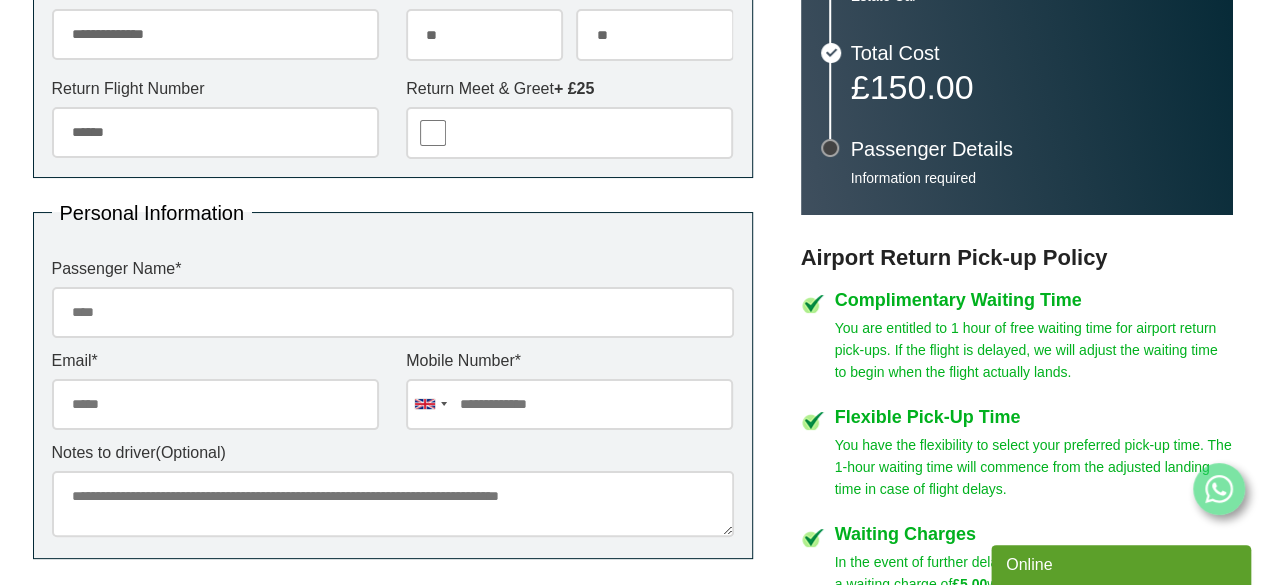 scroll, scrollTop: 897, scrollLeft: 0, axis: vertical 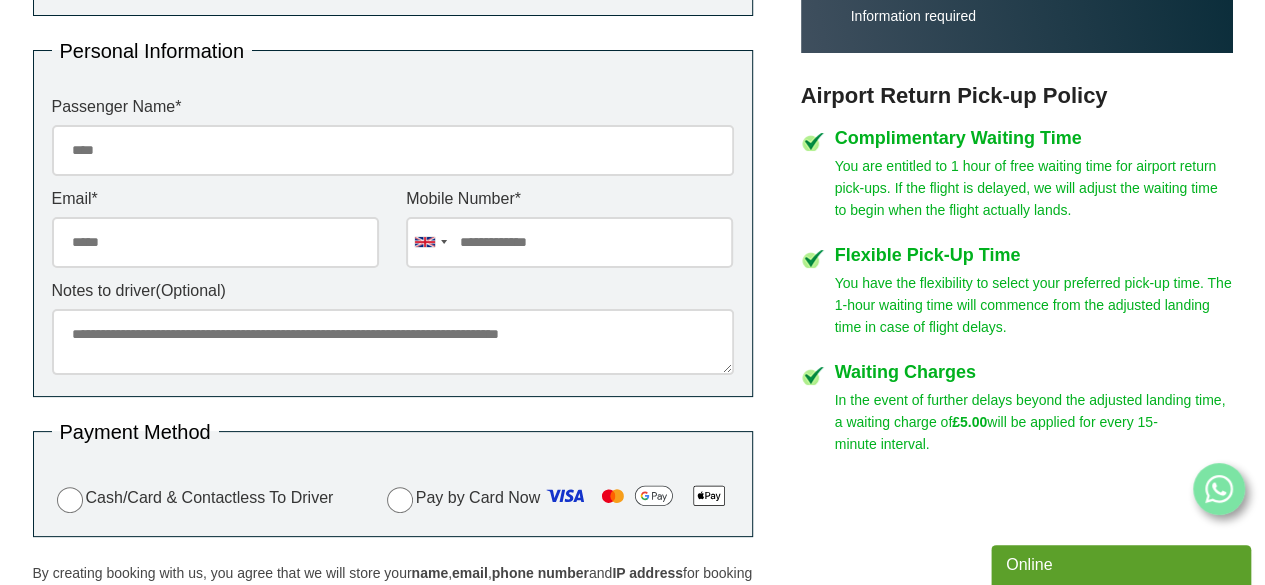 type on "******" 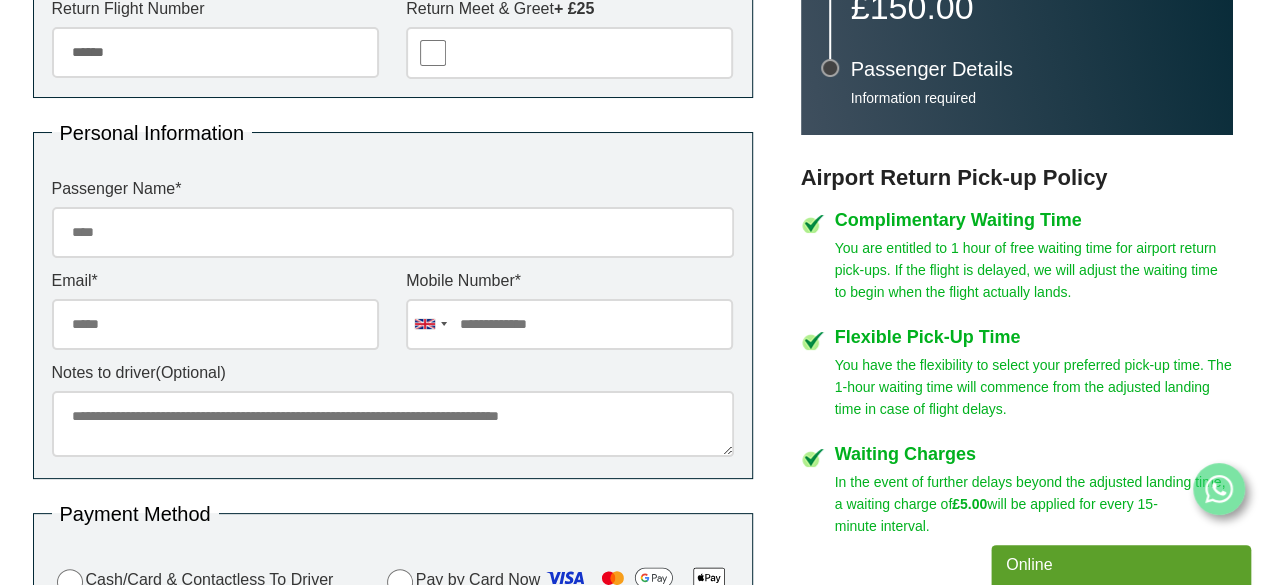 click on "Passenger Name  *" at bounding box center [393, 232] 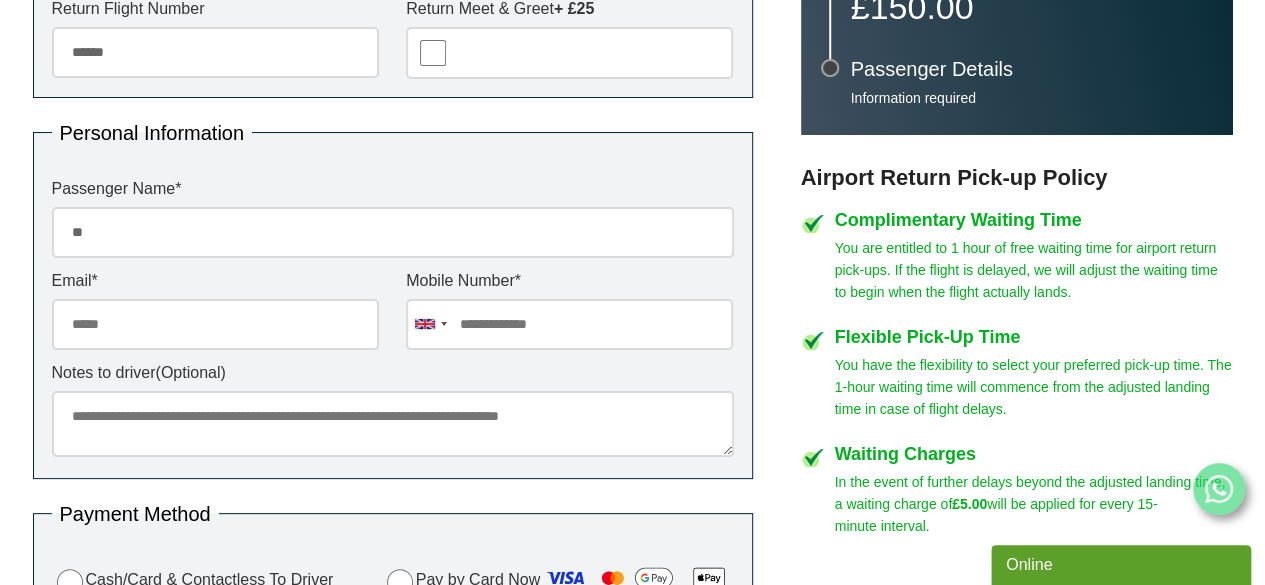 type on "*" 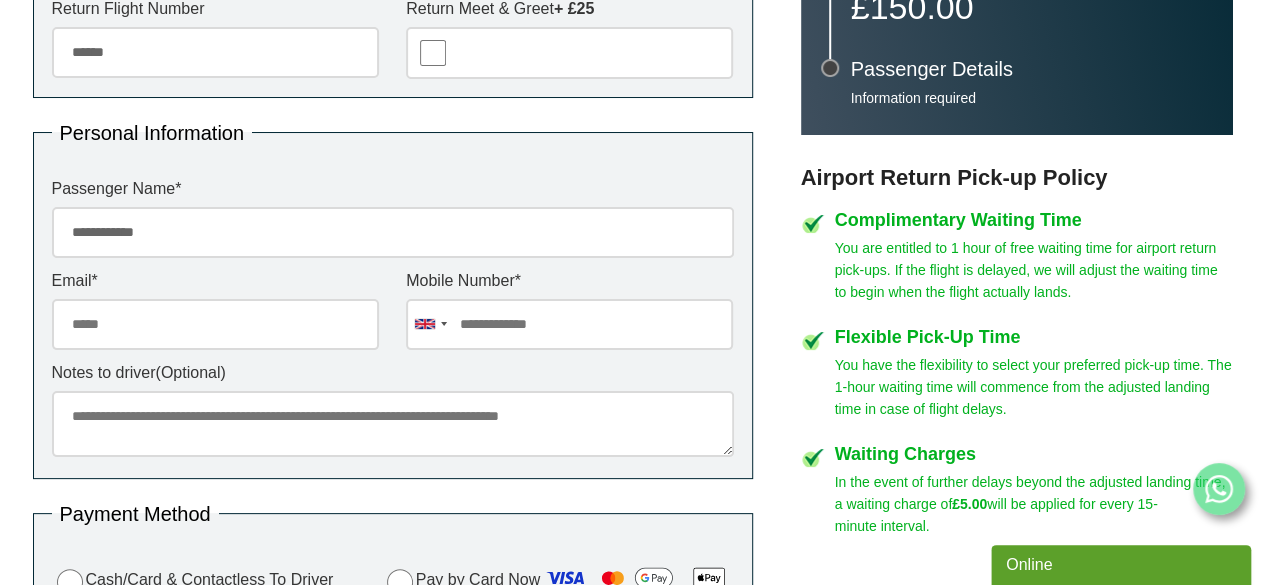 type on "**********" 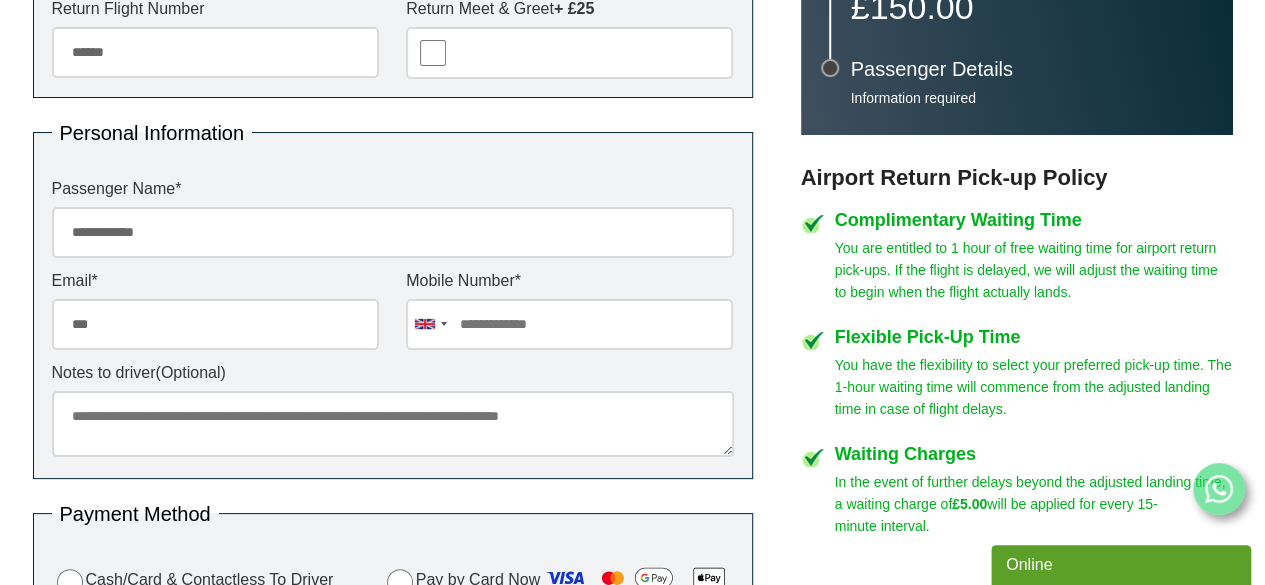 type on "**********" 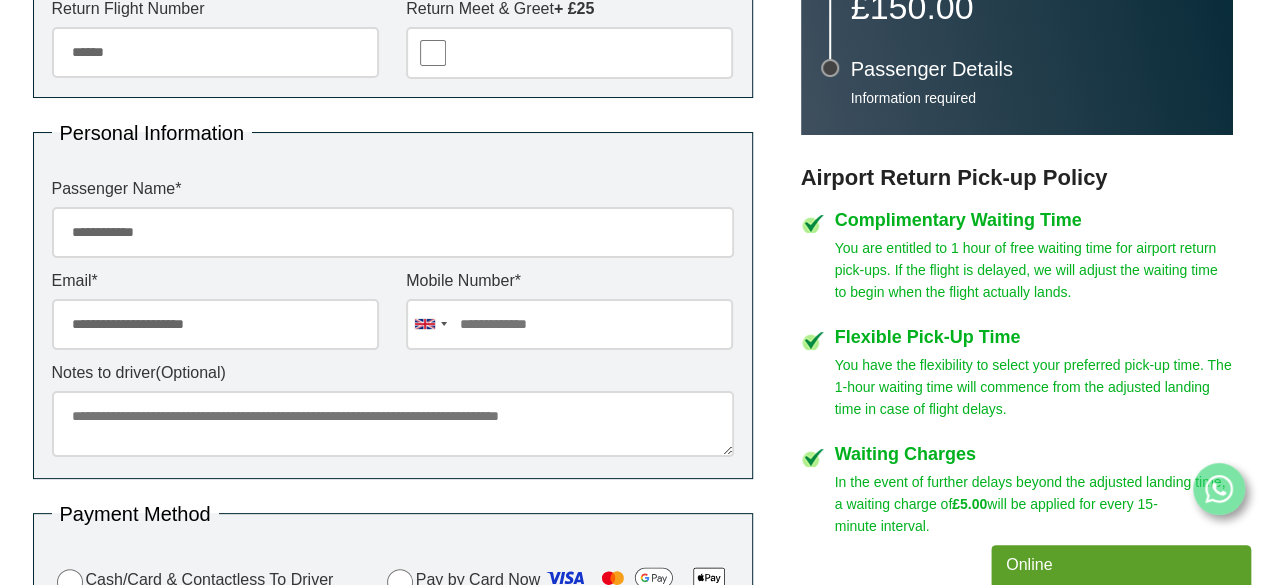 click at bounding box center (569, 324) 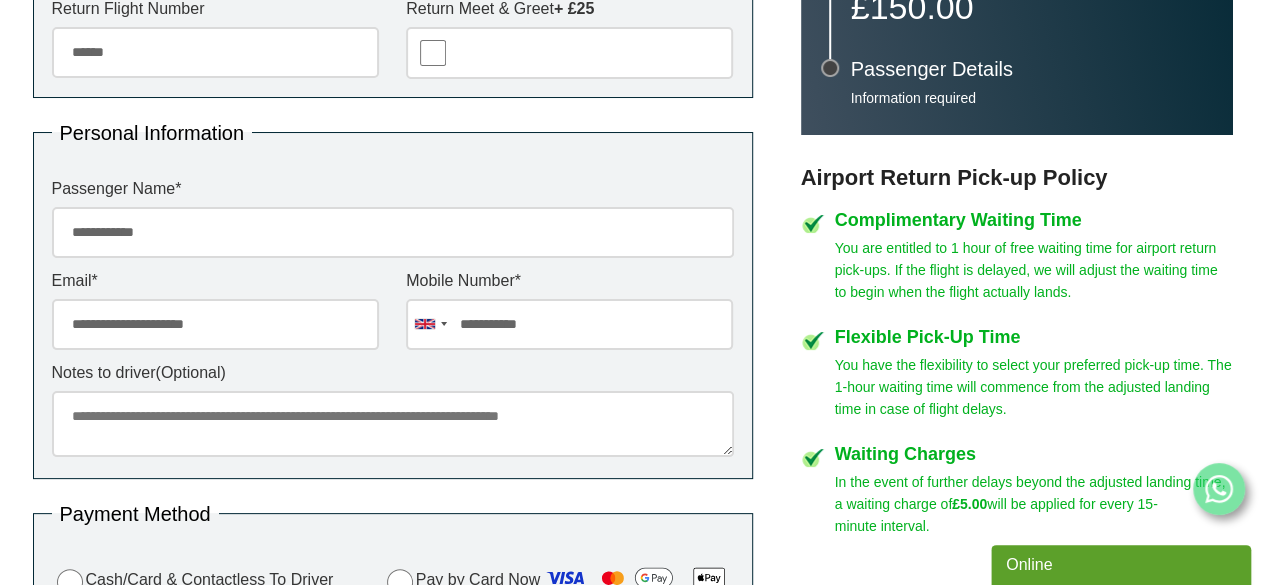 type on "**********" 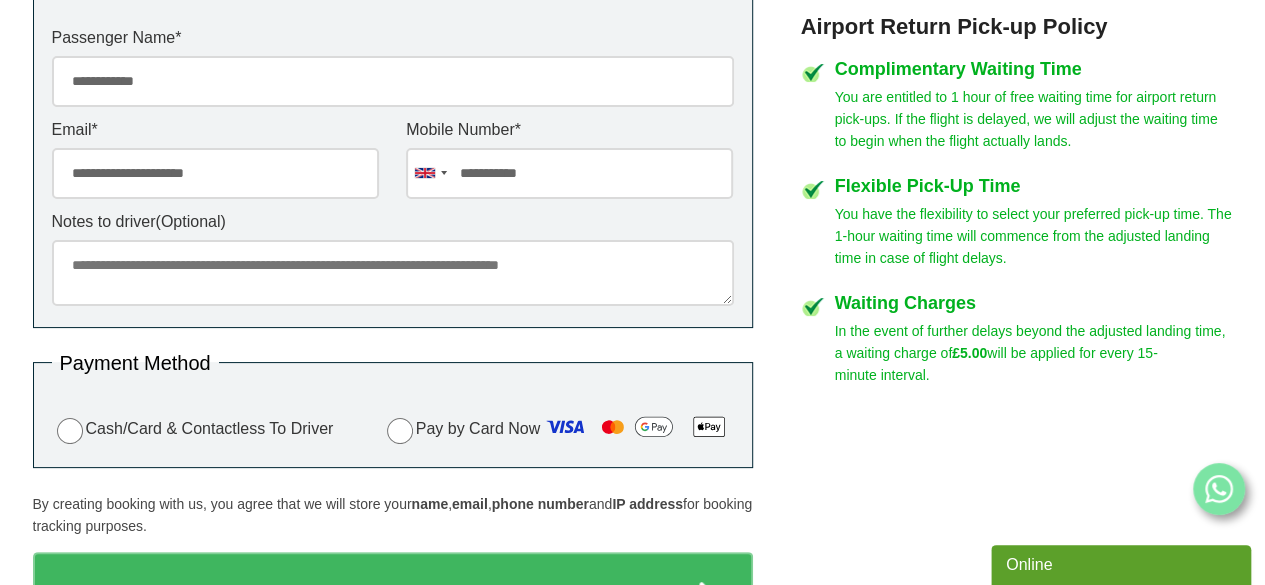 click on "Notes to driver  (Optional)" at bounding box center [393, 273] 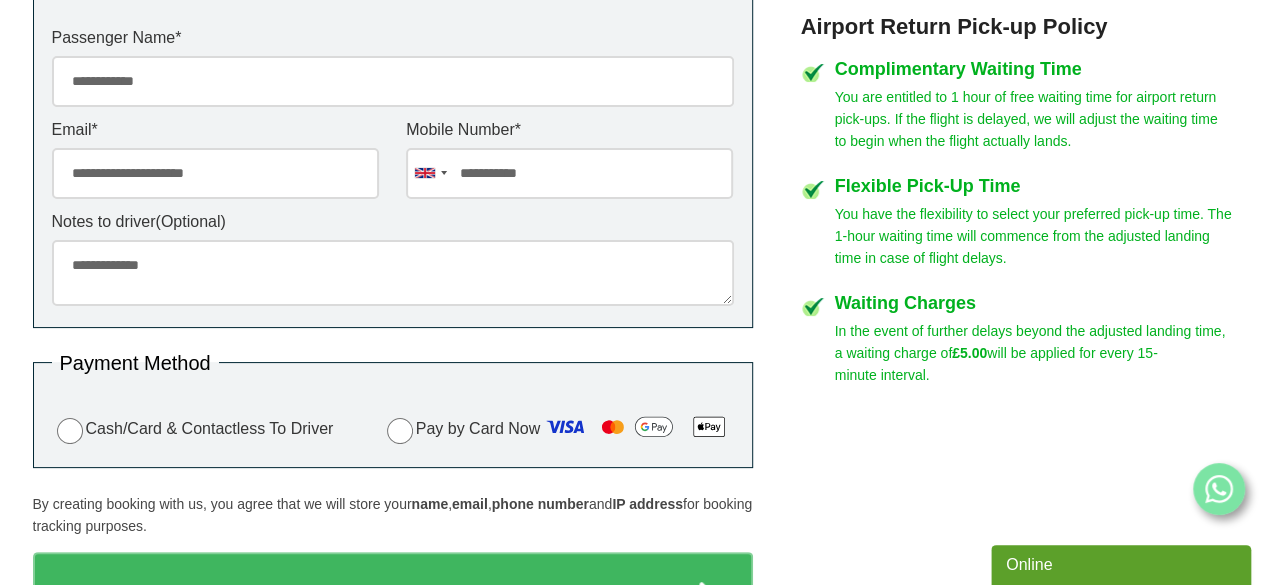 click on "**********" at bounding box center [393, 273] 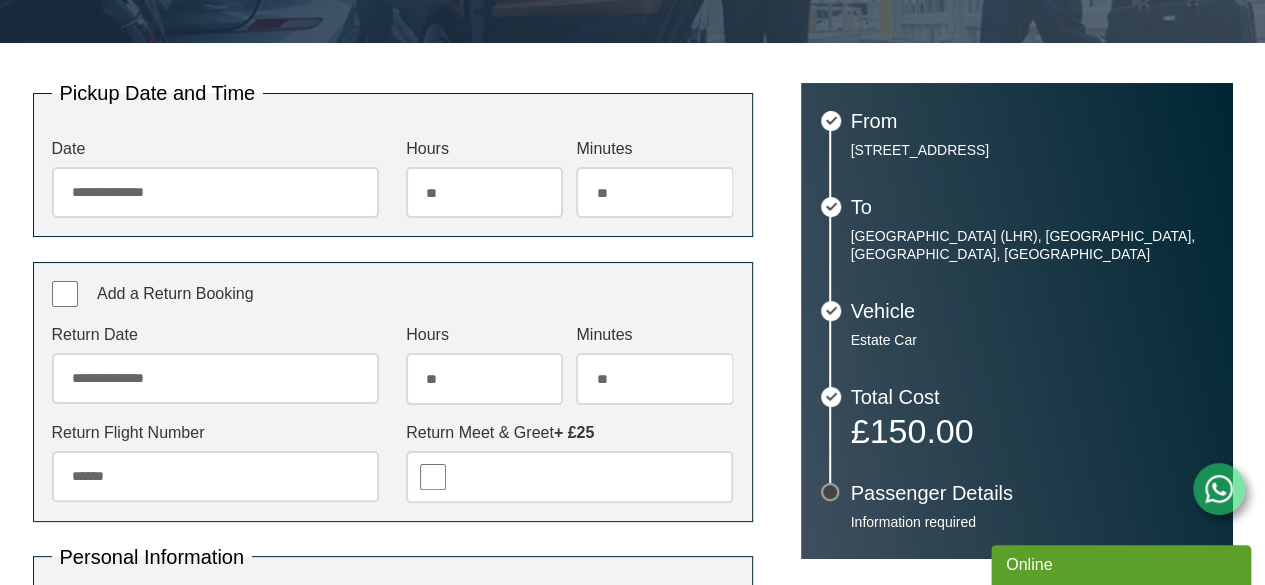 scroll, scrollTop: 390, scrollLeft: 0, axis: vertical 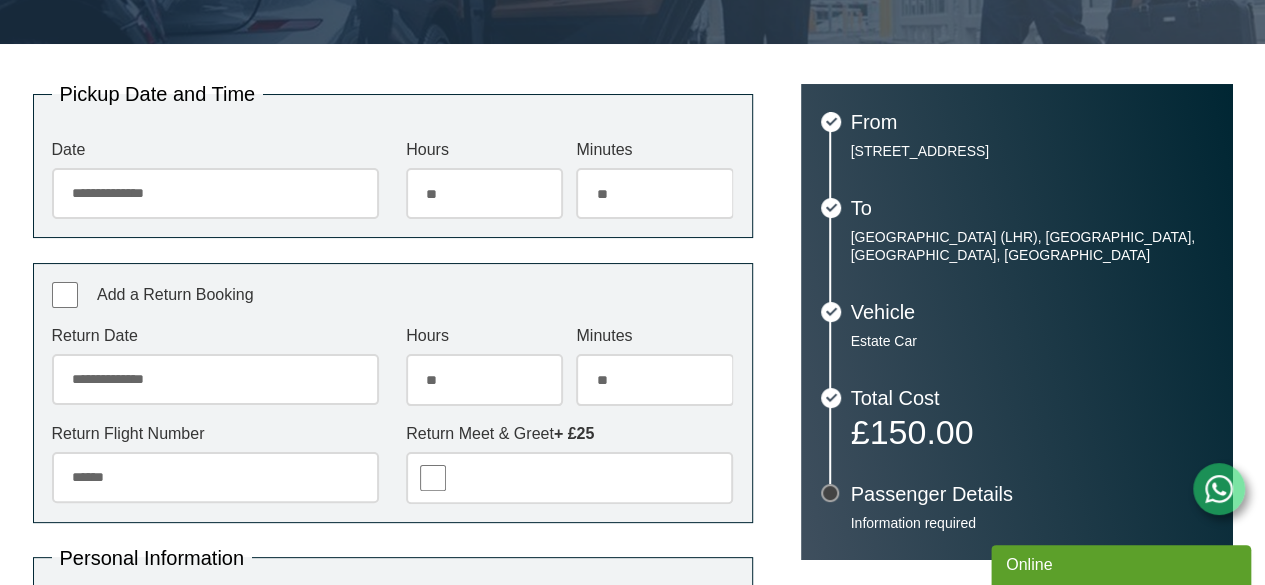 type on "**********" 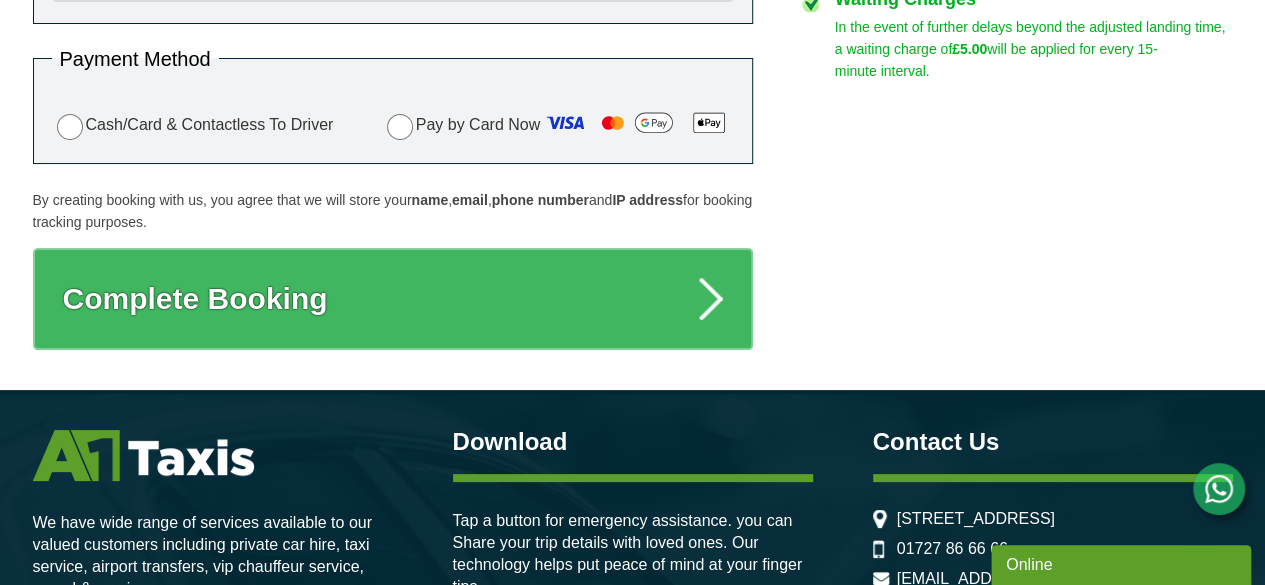 scroll, scrollTop: 1271, scrollLeft: 0, axis: vertical 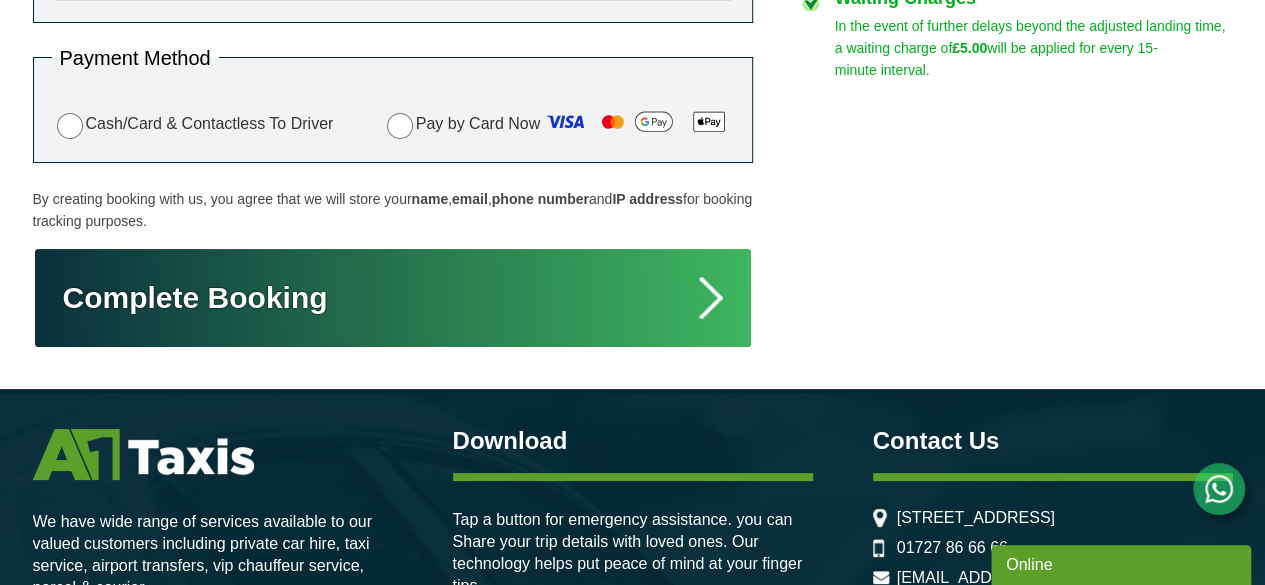 click on "Complete Booking" at bounding box center (393, 298) 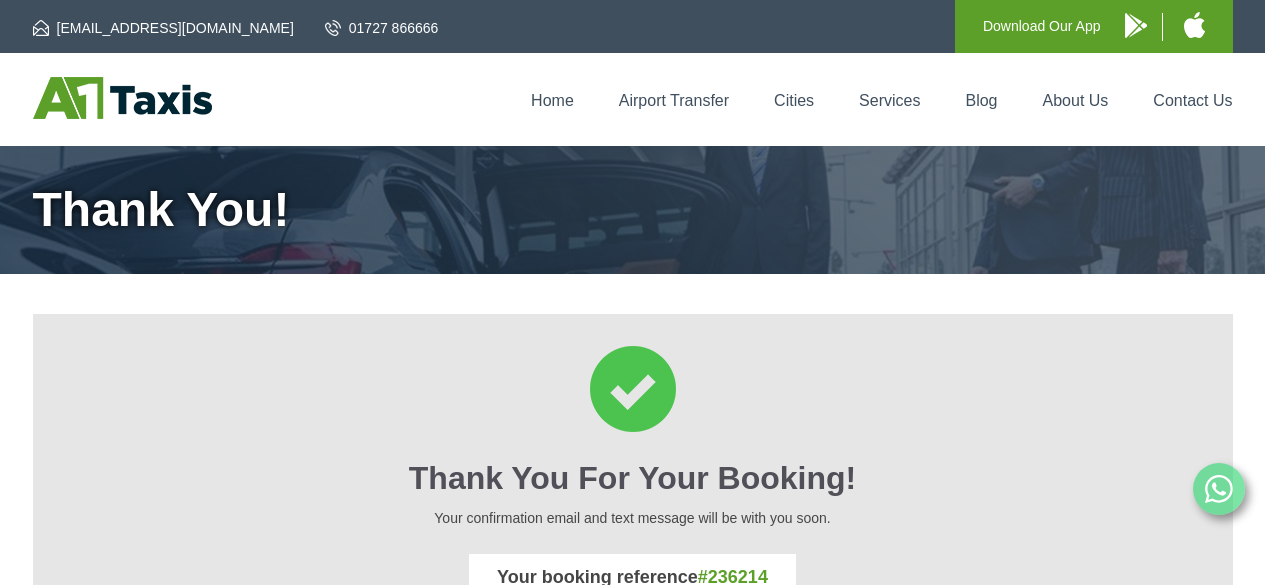 scroll, scrollTop: 0, scrollLeft: 0, axis: both 